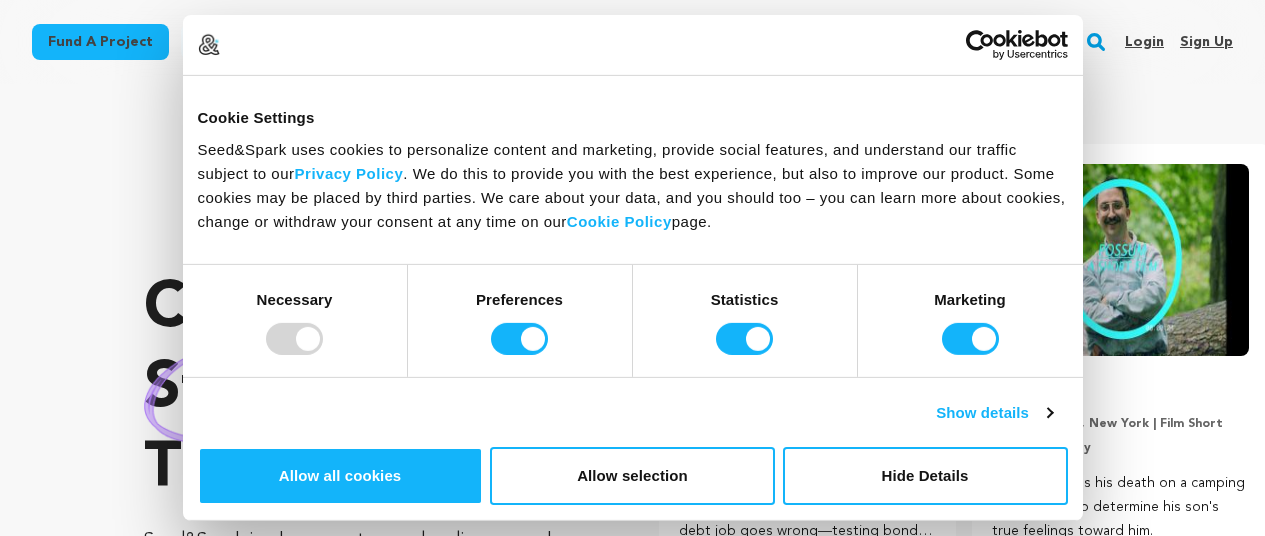scroll, scrollTop: 0, scrollLeft: 0, axis: both 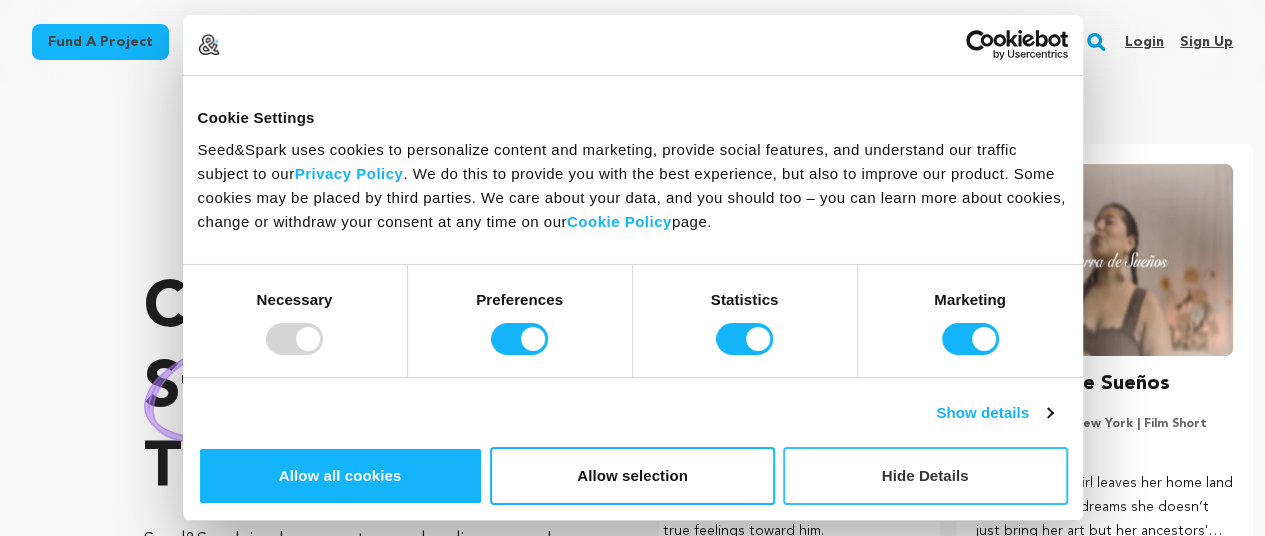 click on "Hide Details" at bounding box center (925, 476) 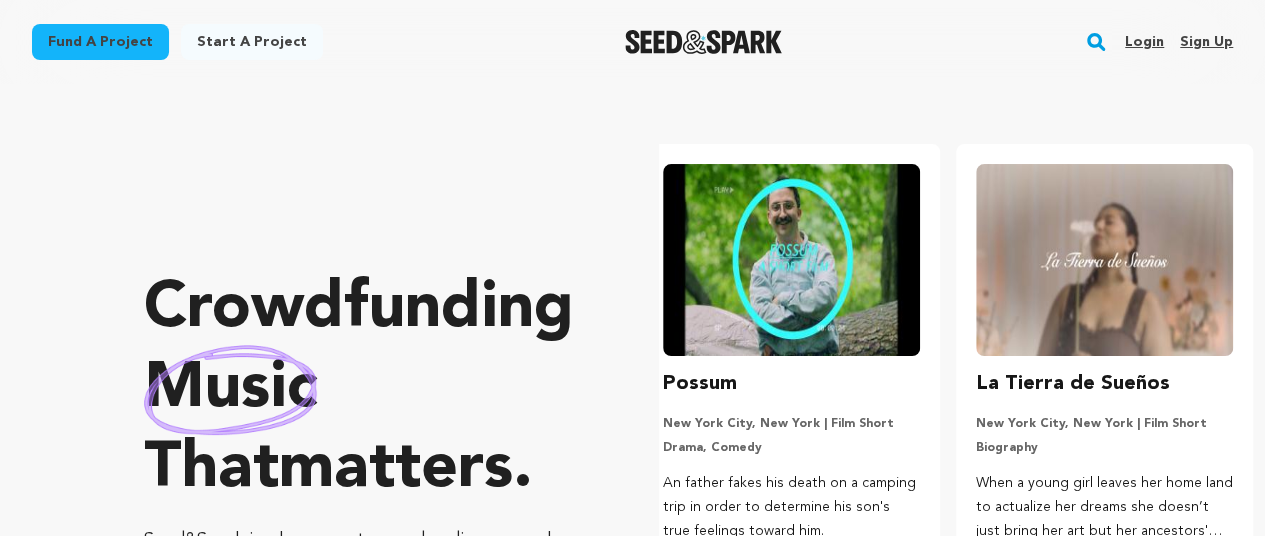 click on "Sign up" at bounding box center (1206, 42) 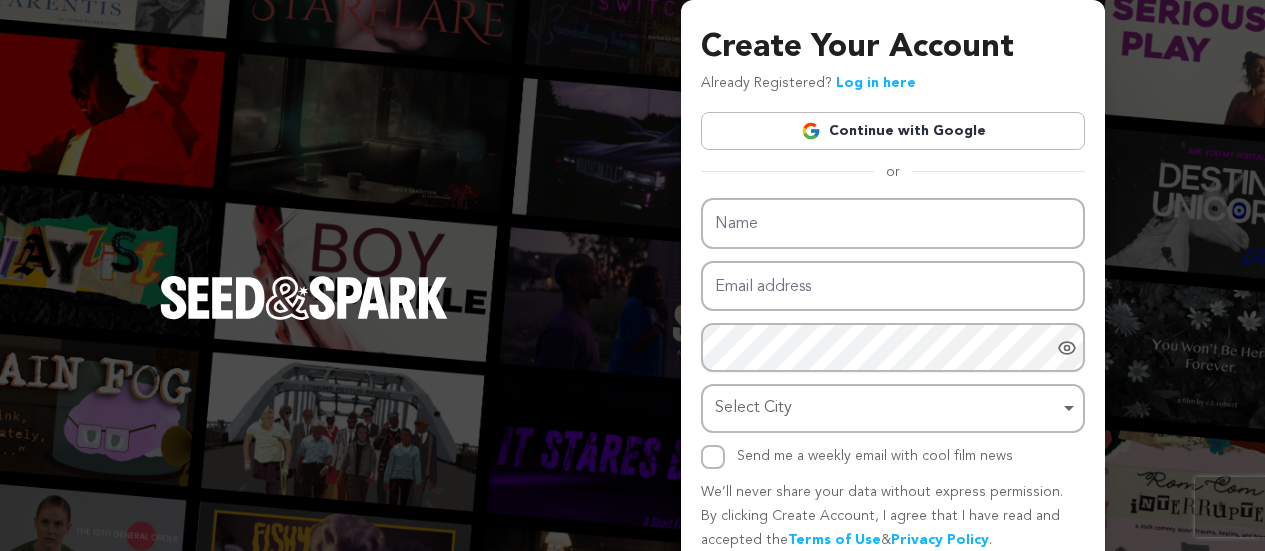 scroll, scrollTop: 0, scrollLeft: 0, axis: both 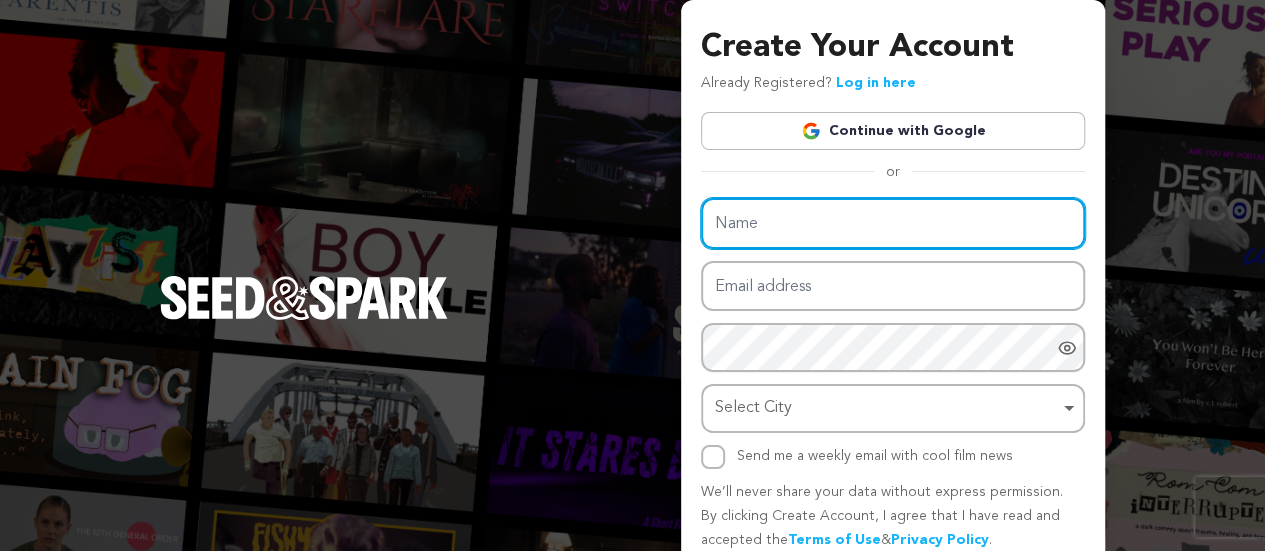 click on "Name" at bounding box center [893, 223] 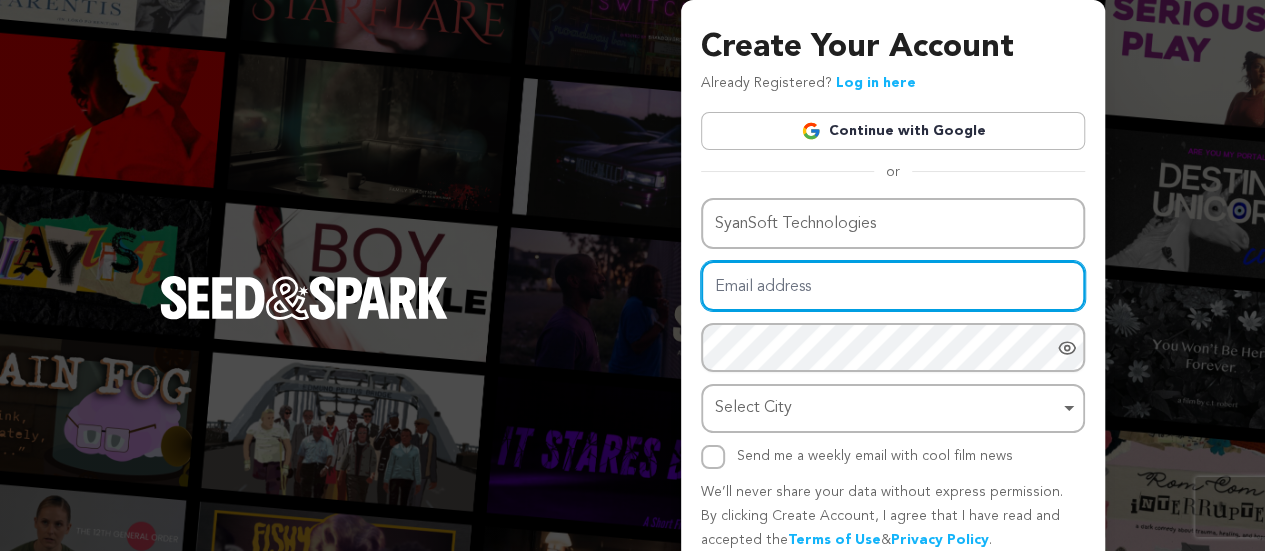 click on "Email address" at bounding box center [893, 286] 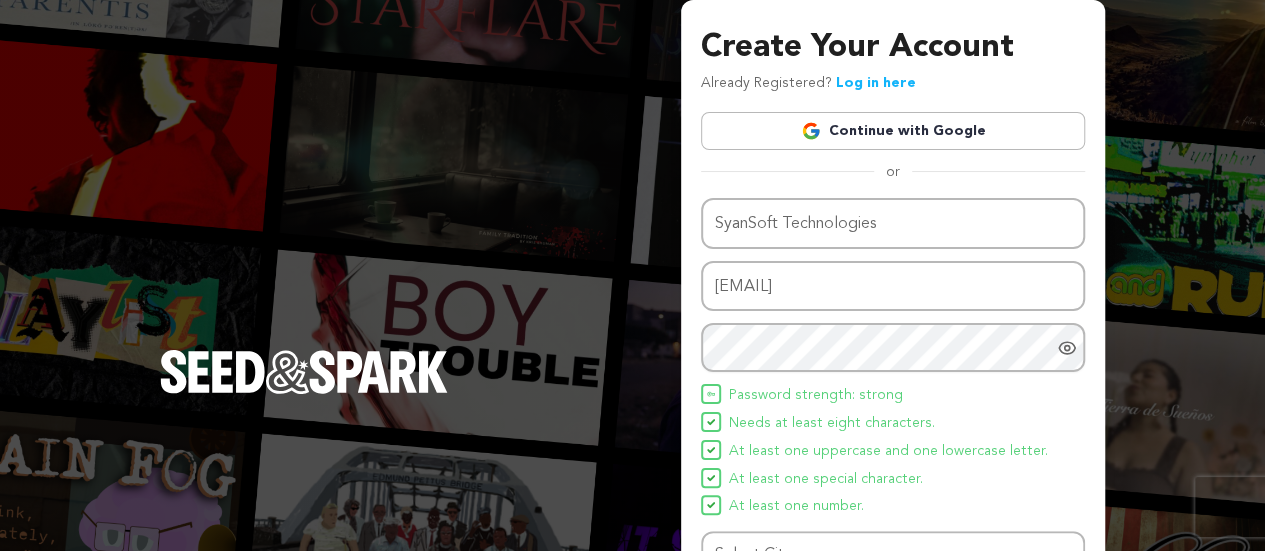 click 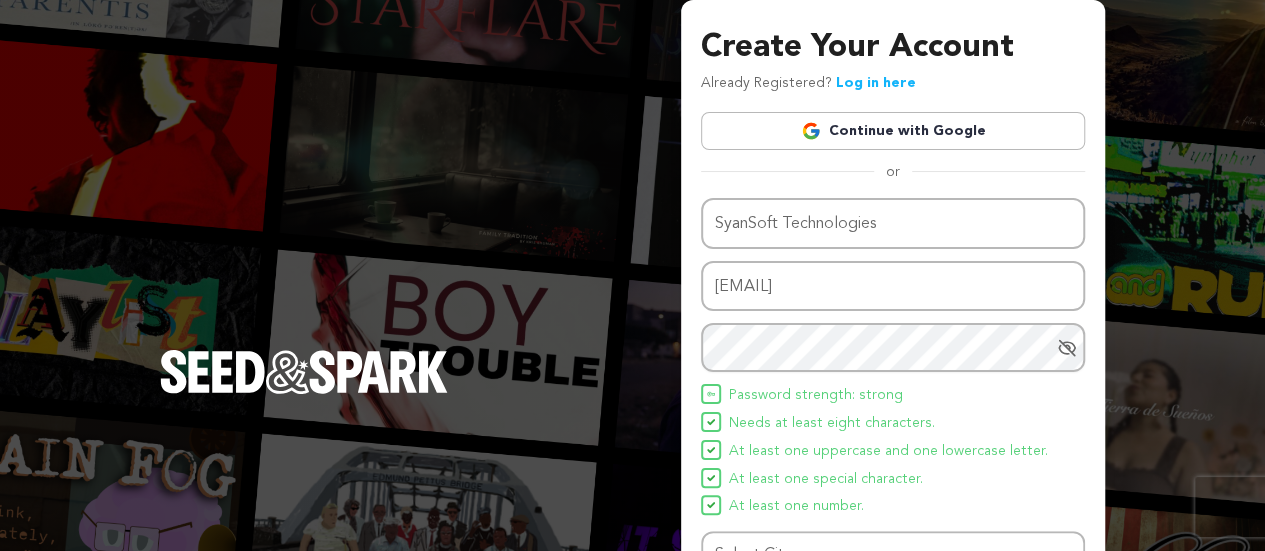 click 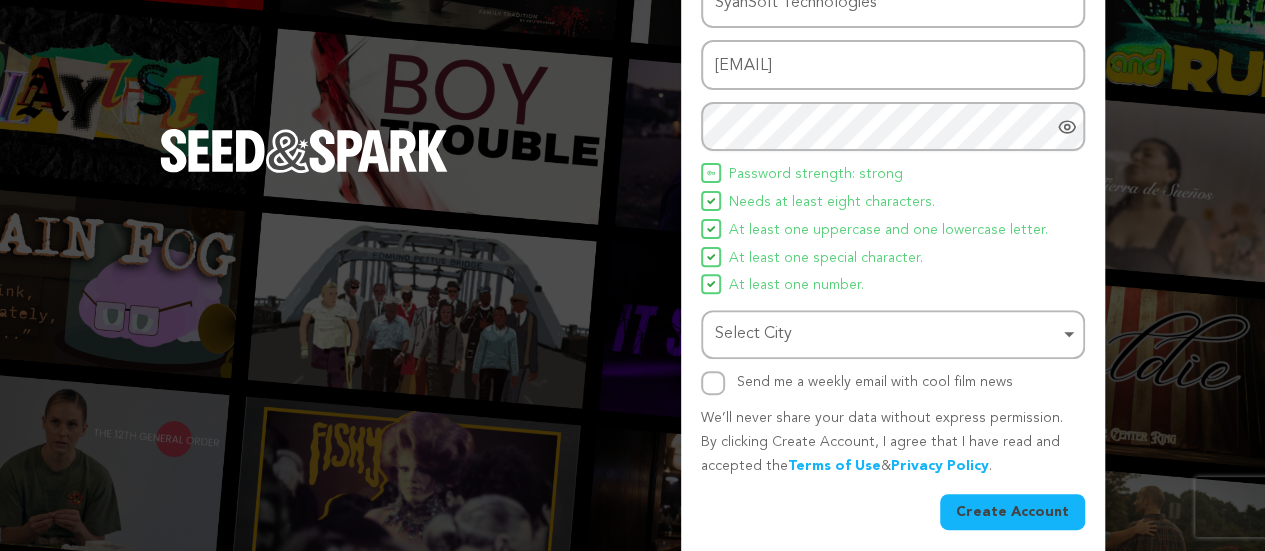 scroll, scrollTop: 232, scrollLeft: 0, axis: vertical 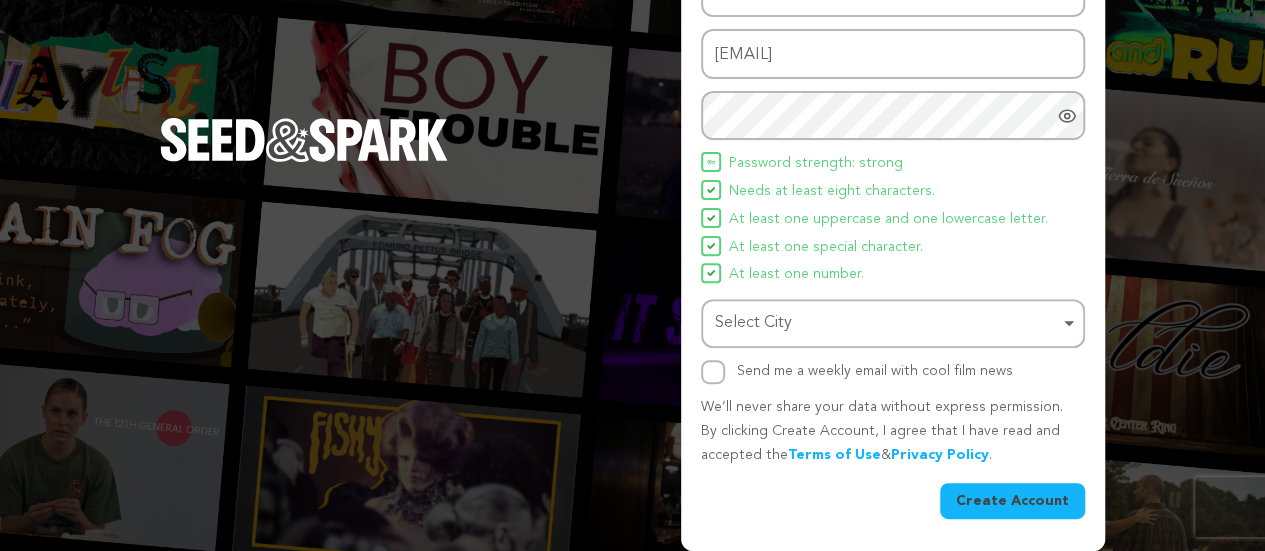 click on "Select City Remove item" at bounding box center (887, 323) 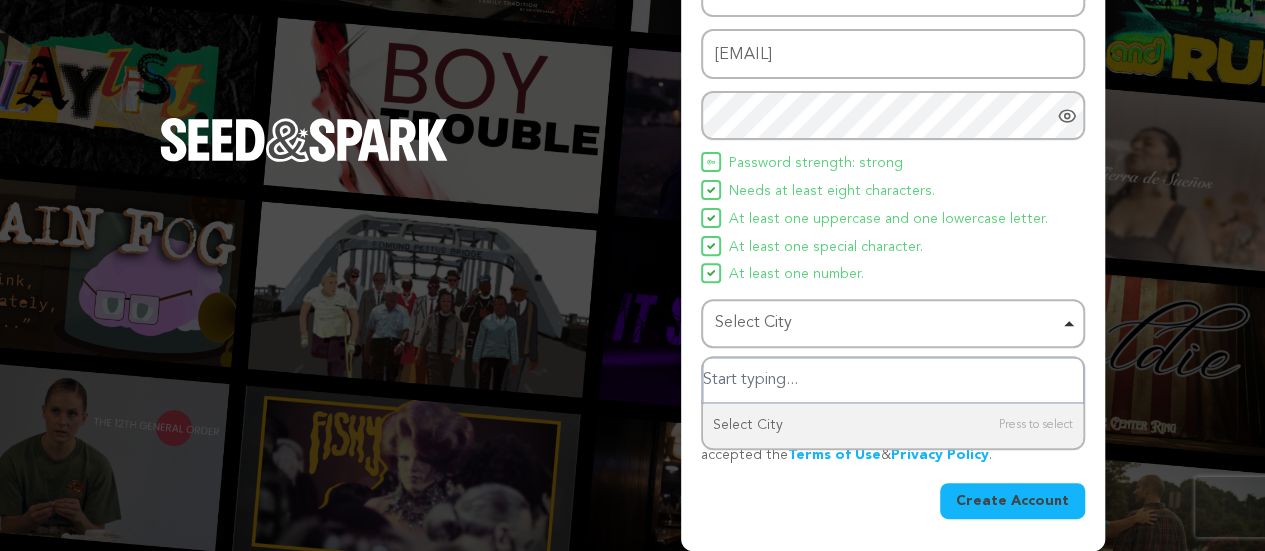 type on "a" 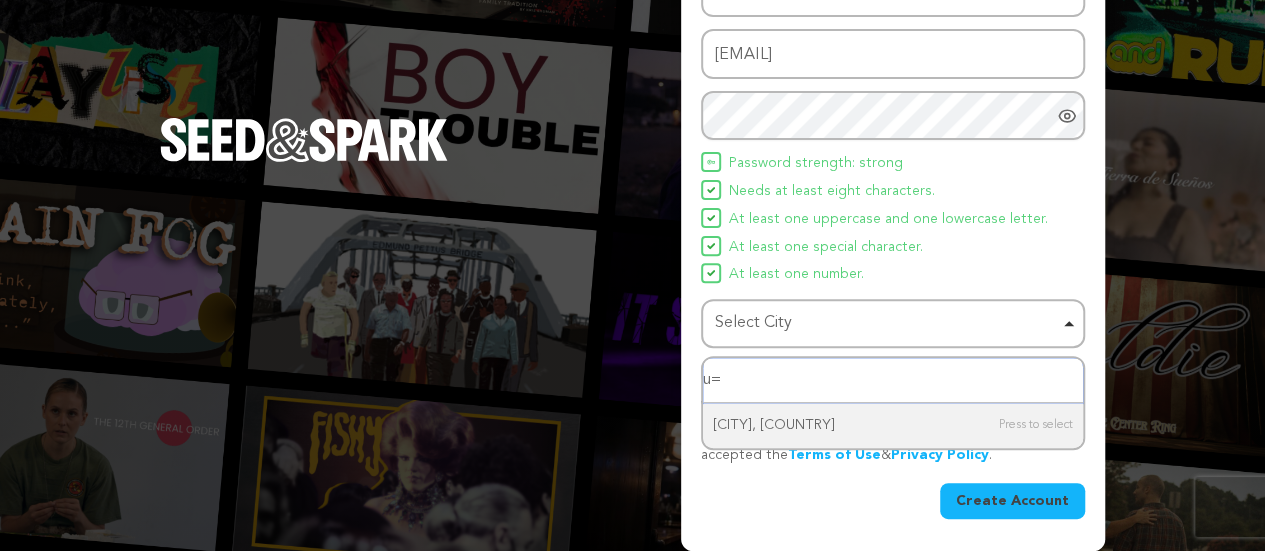 type on "u" 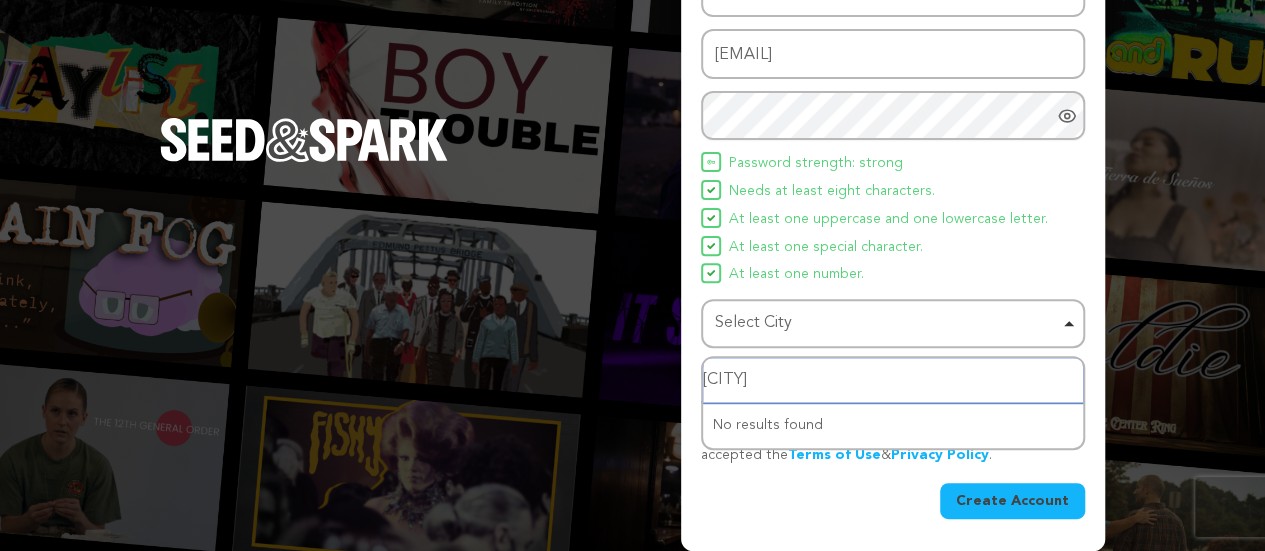 type on "Guragon" 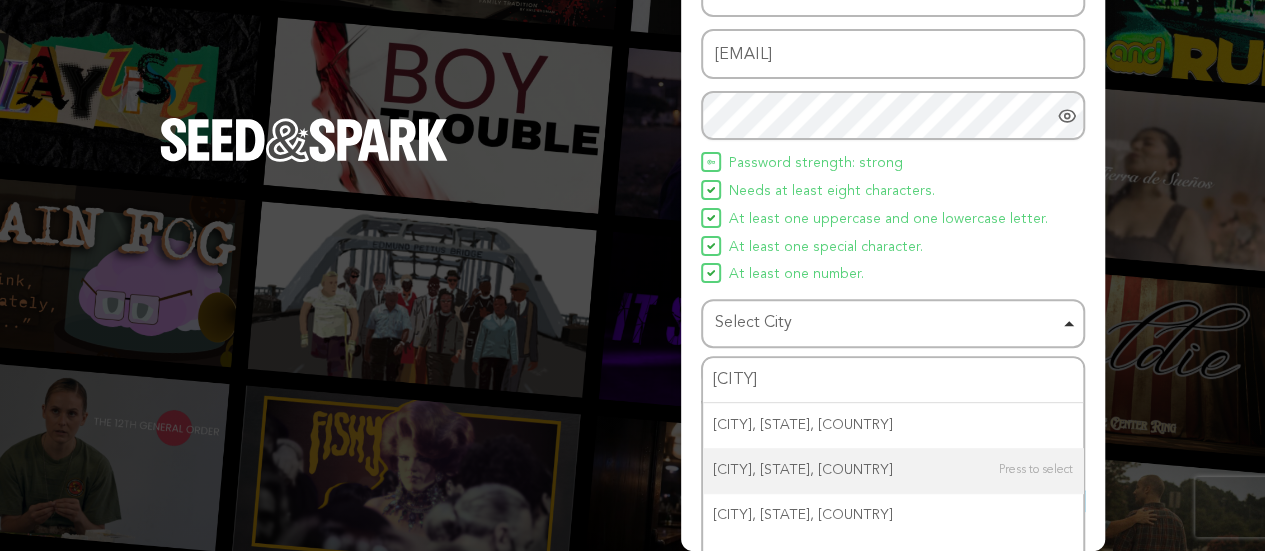 type 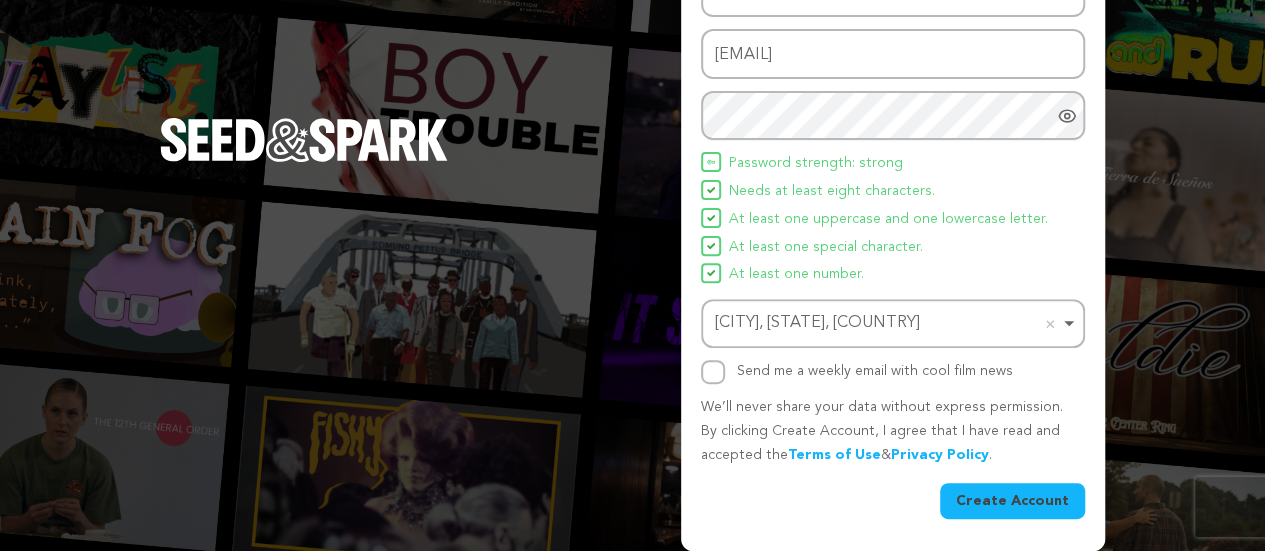 click on "Create Account" at bounding box center [1012, 501] 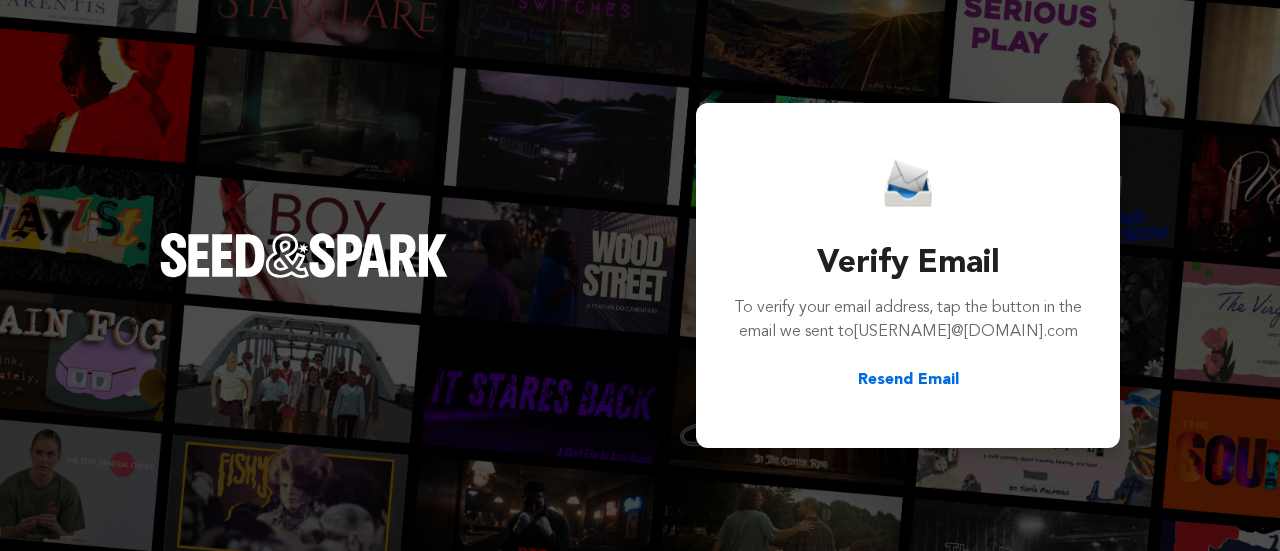 scroll, scrollTop: 0, scrollLeft: 0, axis: both 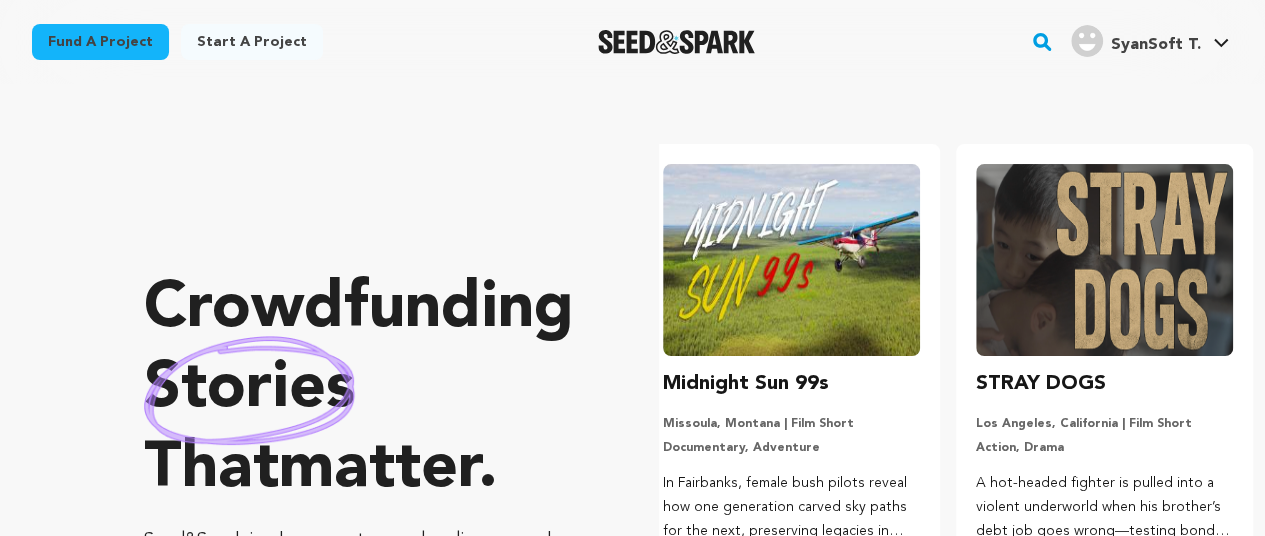 click on "SyanSoft T." at bounding box center (1136, 41) 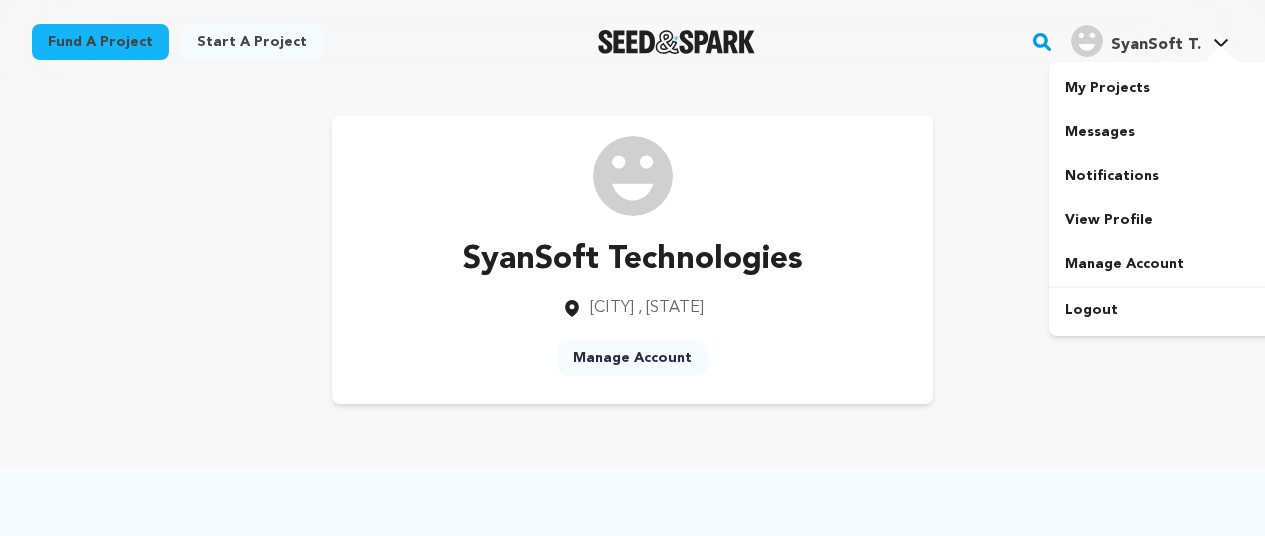 scroll, scrollTop: 0, scrollLeft: 0, axis: both 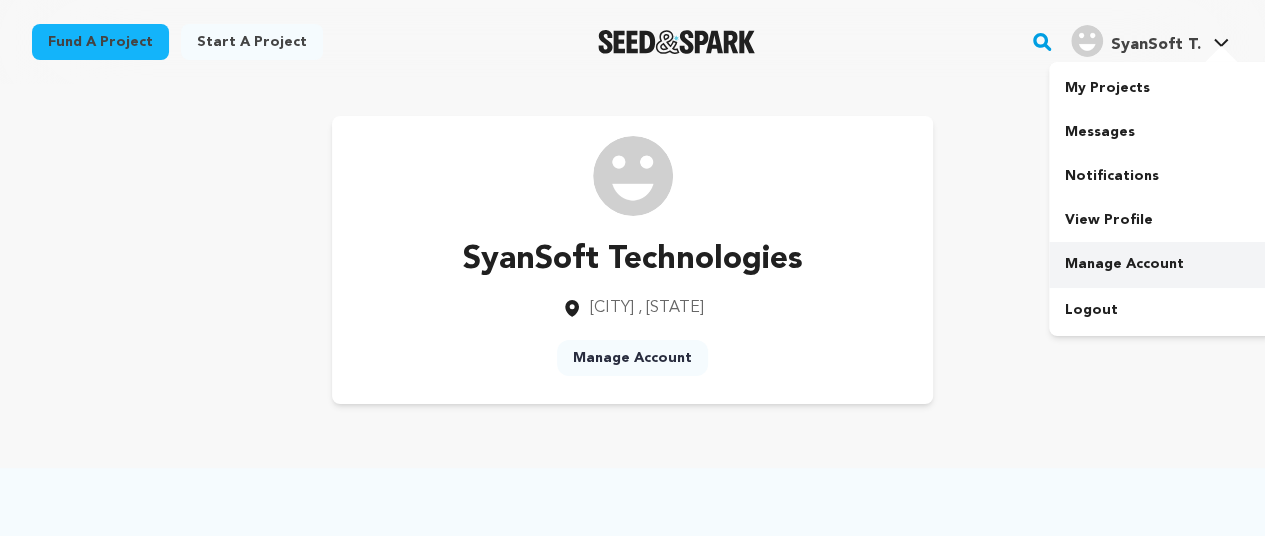 click on "Manage Account" at bounding box center [1161, 264] 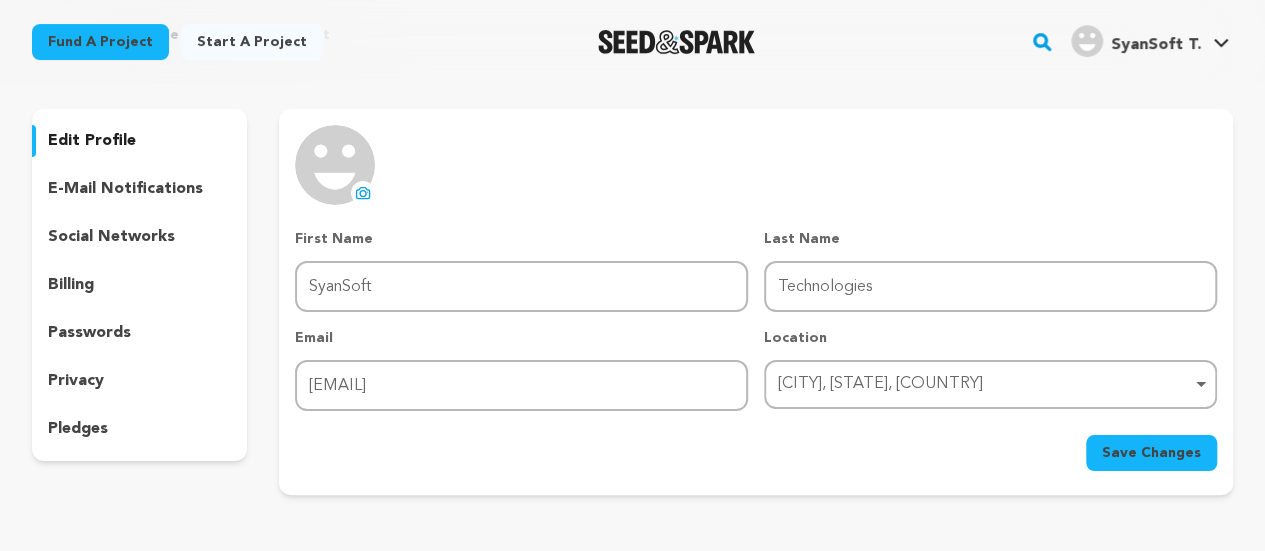 scroll, scrollTop: 0, scrollLeft: 0, axis: both 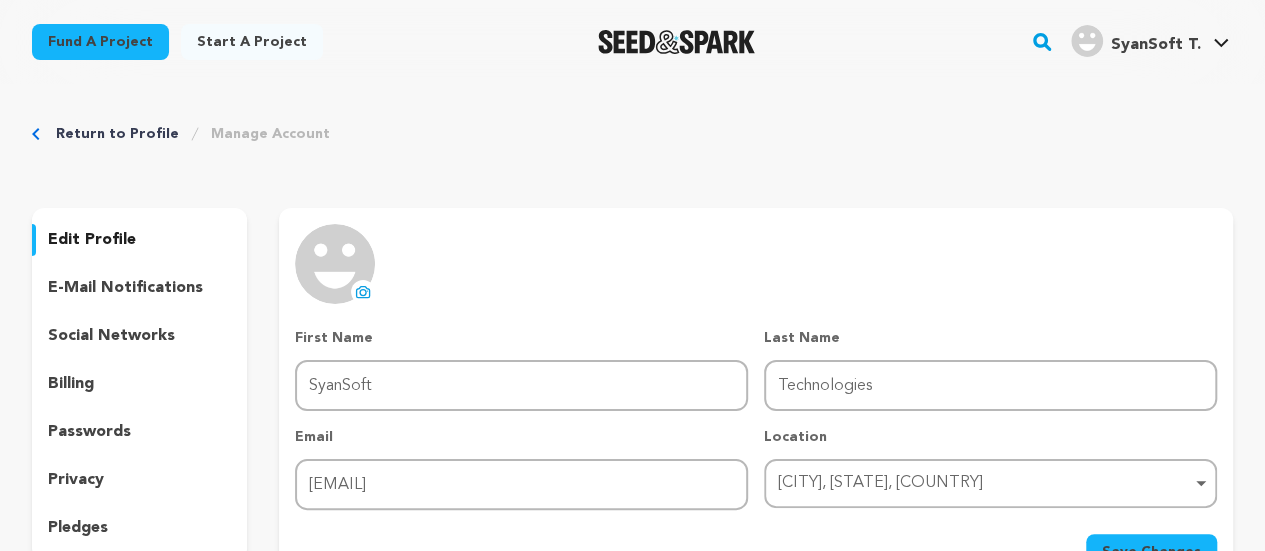 click 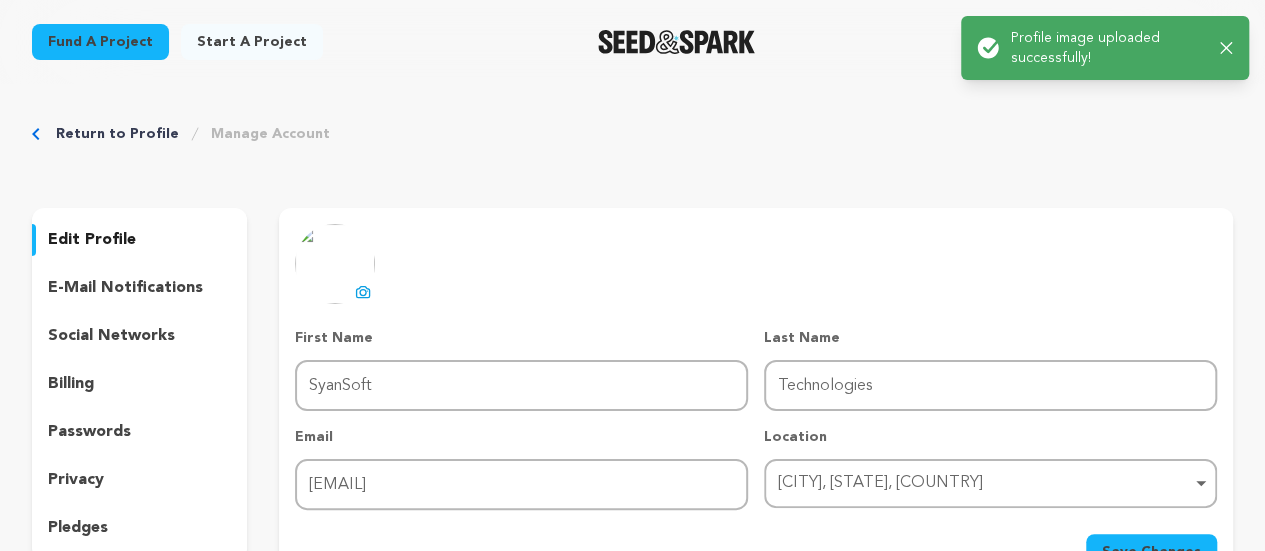 click on "e-mail notifications" at bounding box center [125, 288] 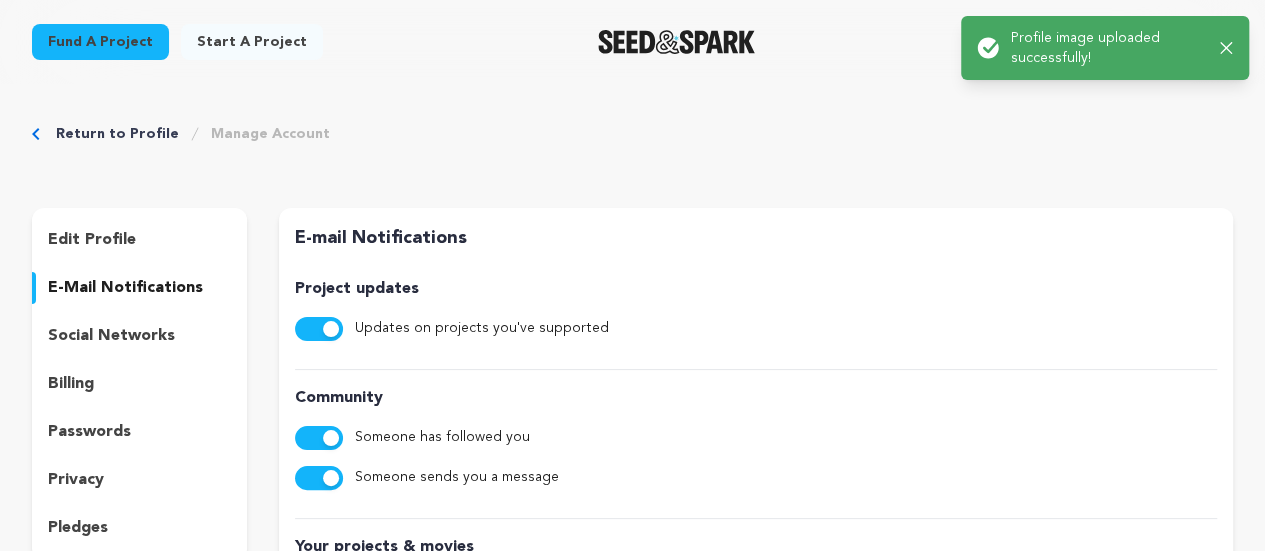 click on "social networks" at bounding box center [111, 336] 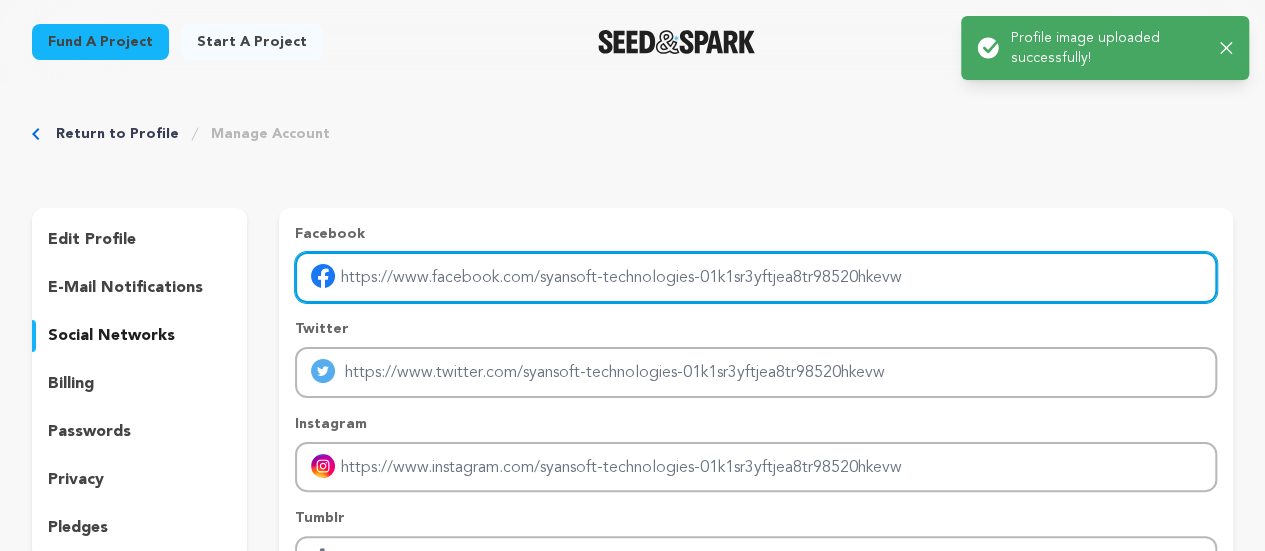 click at bounding box center [756, 277] 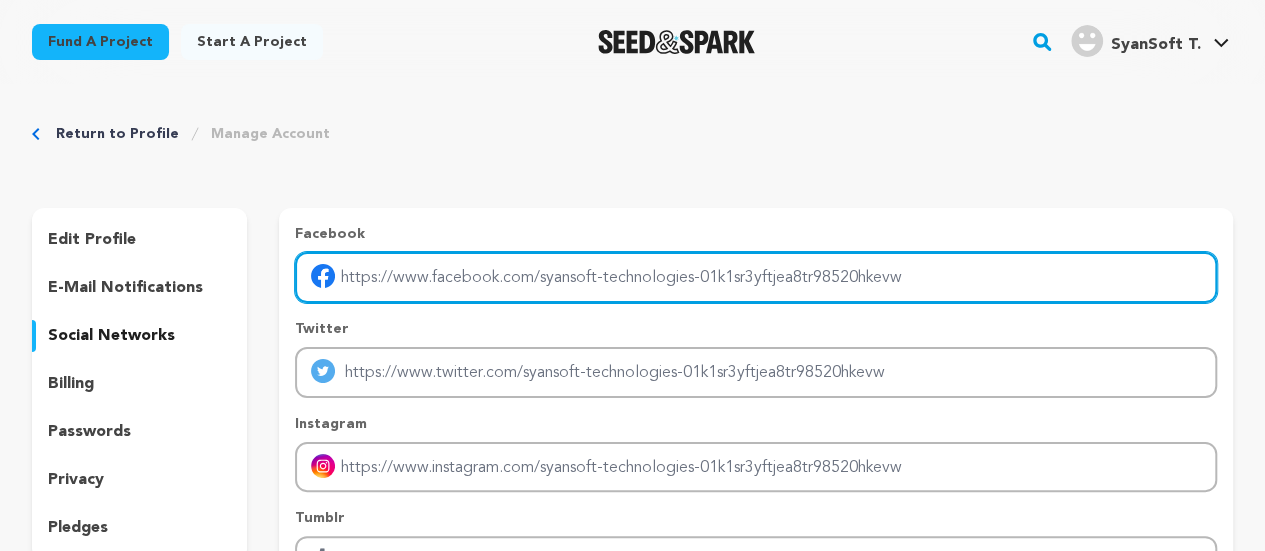 click at bounding box center [756, 277] 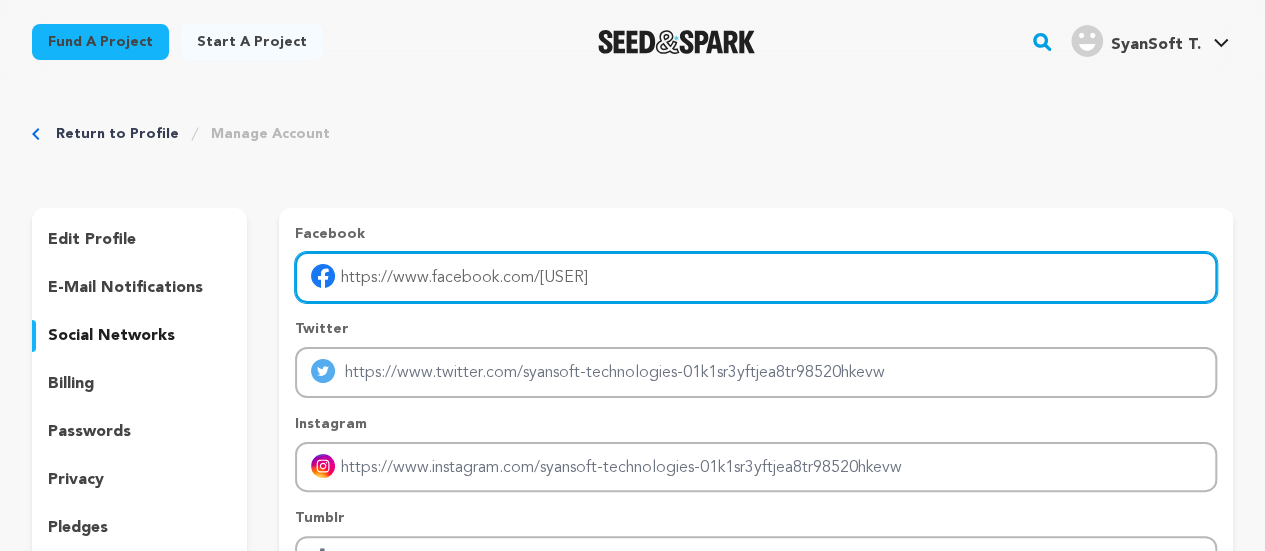 type on "https://www.facebook.com/SyanSoftTechnologies" 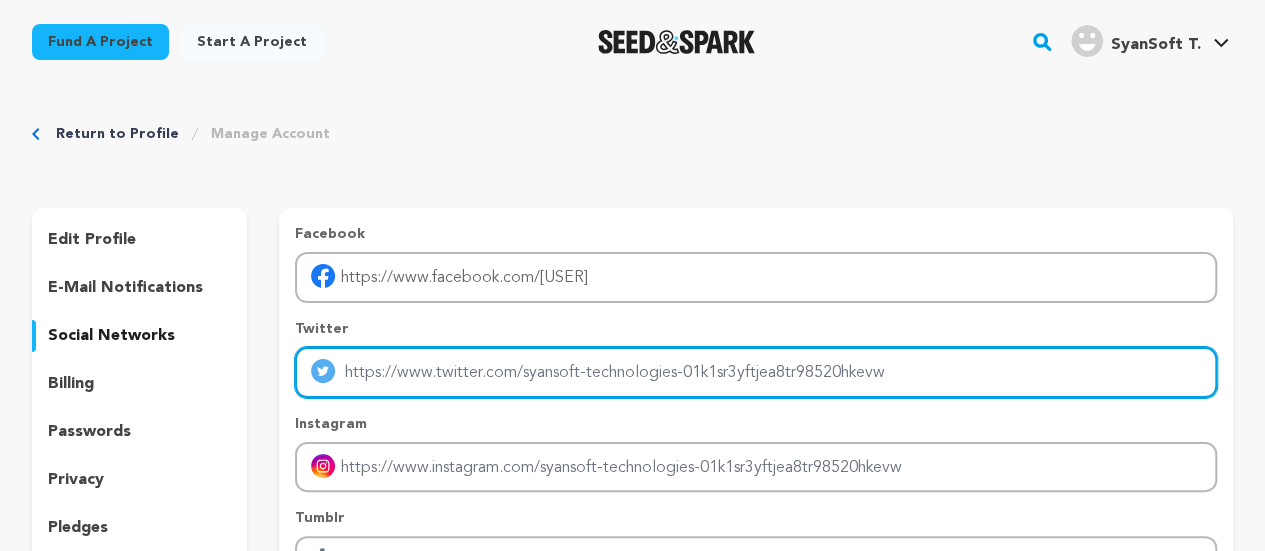 click at bounding box center [756, 372] 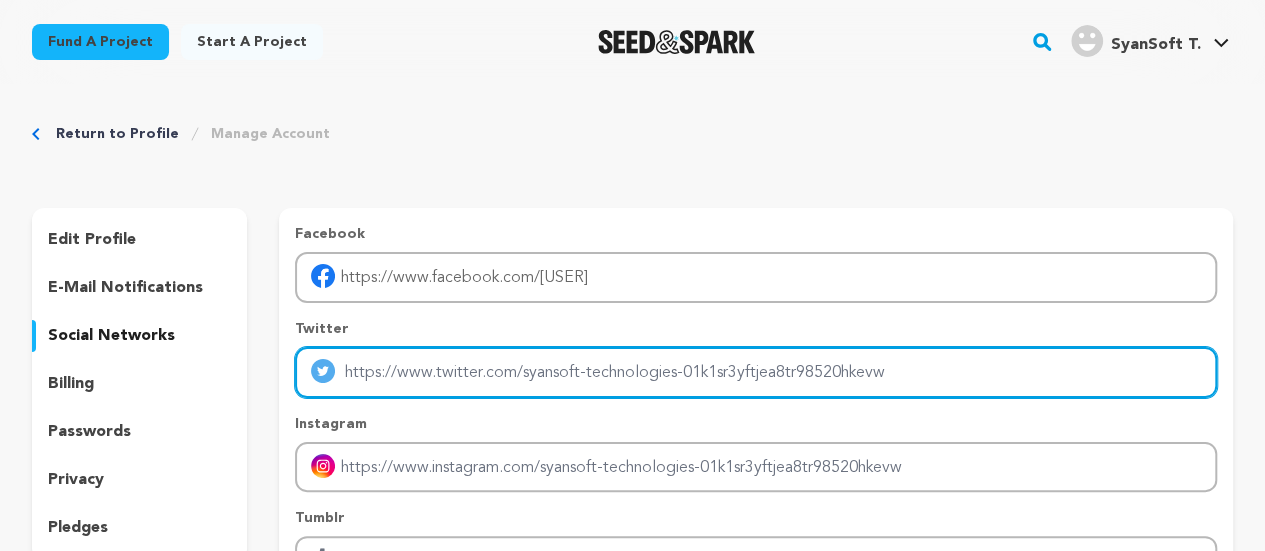 scroll, scrollTop: 100, scrollLeft: 0, axis: vertical 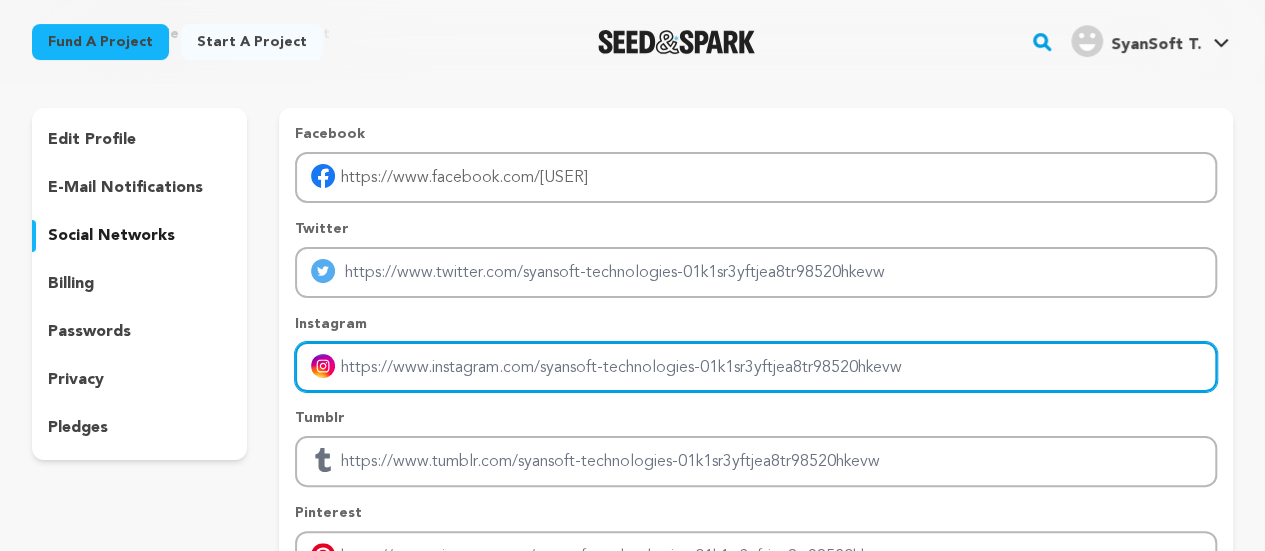 click at bounding box center [756, 367] 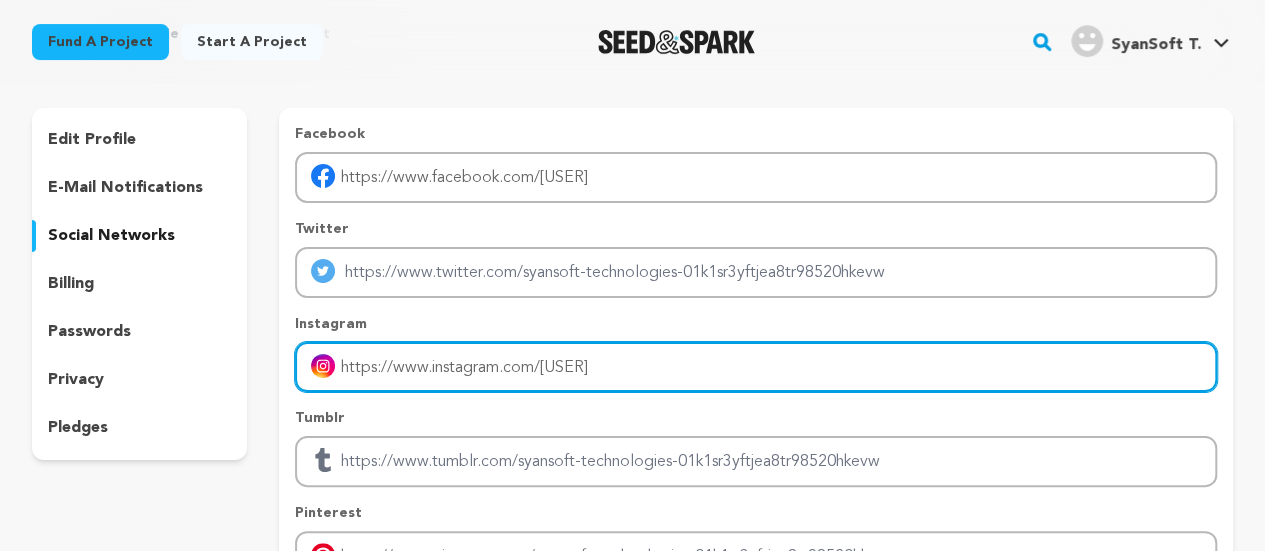 type on "https://www.instagram.com/syansoft.tech/" 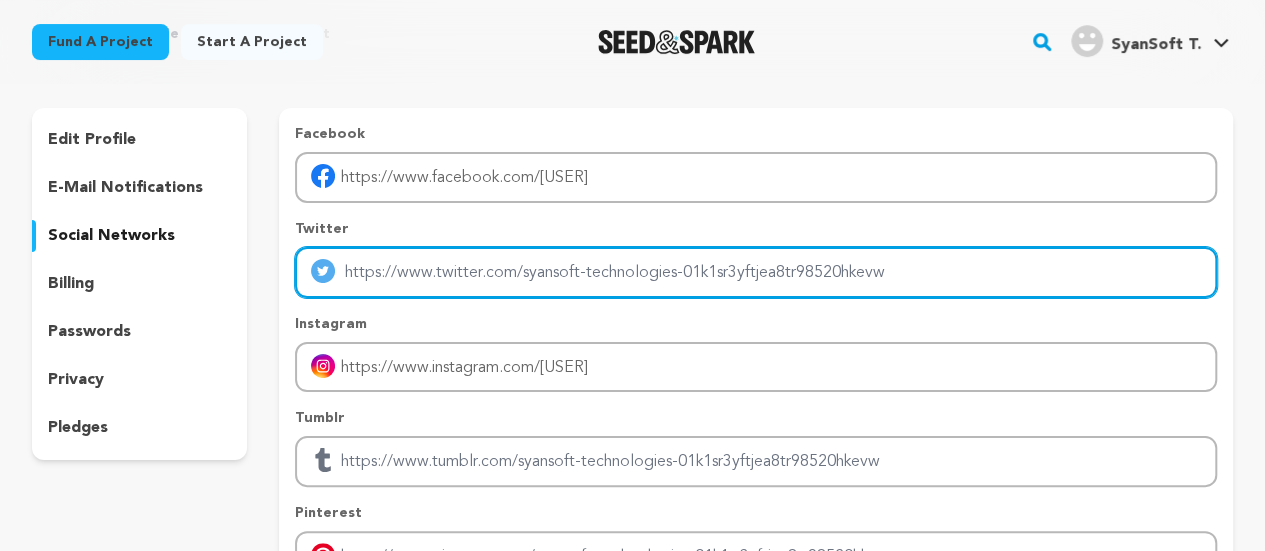 drag, startPoint x: 495, startPoint y: 275, endPoint x: 484, endPoint y: 275, distance: 11 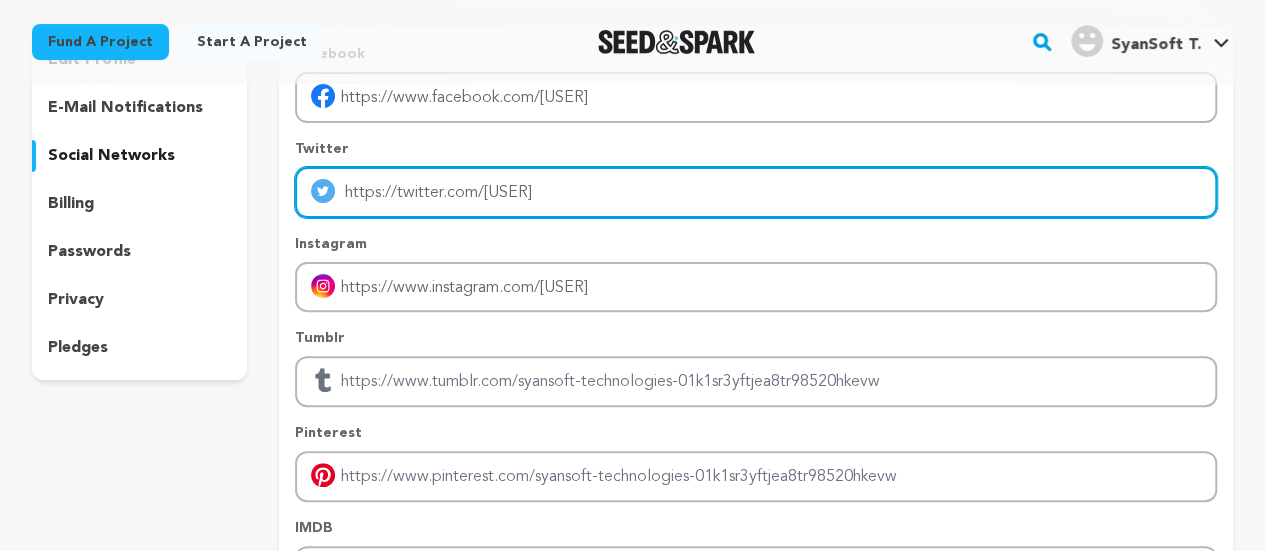 scroll, scrollTop: 300, scrollLeft: 0, axis: vertical 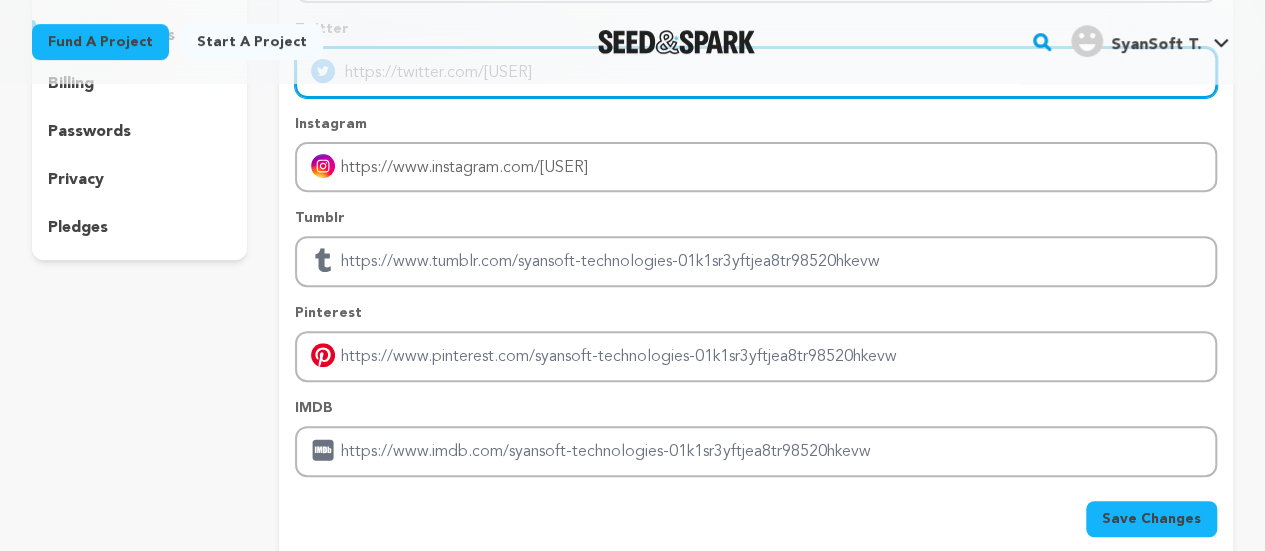type on "https://twitter.com/syansoft" 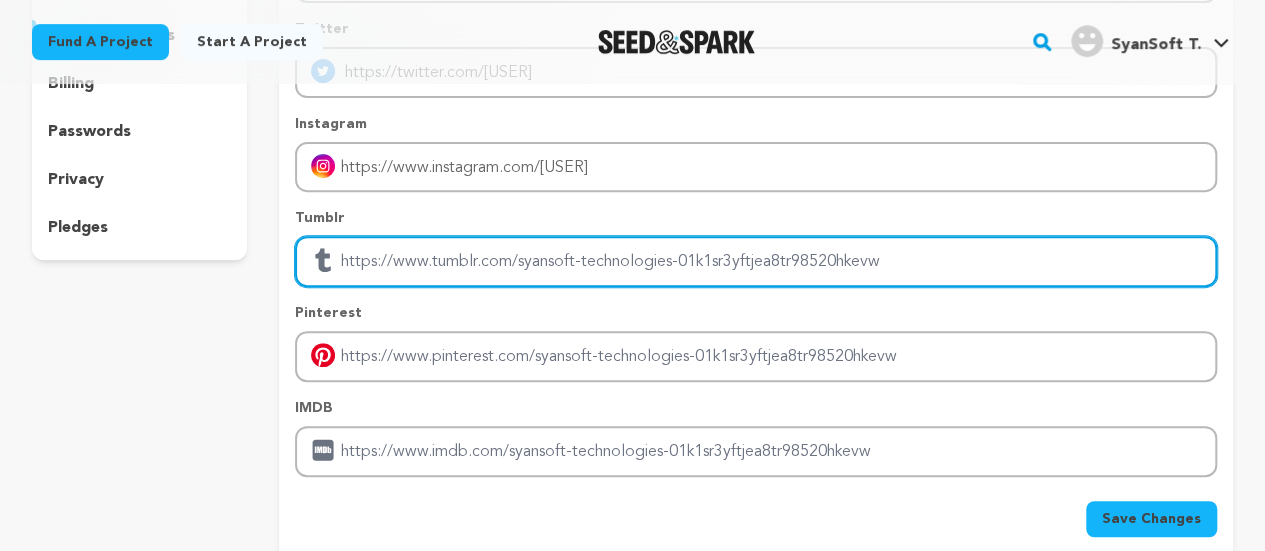 click at bounding box center (756, 261) 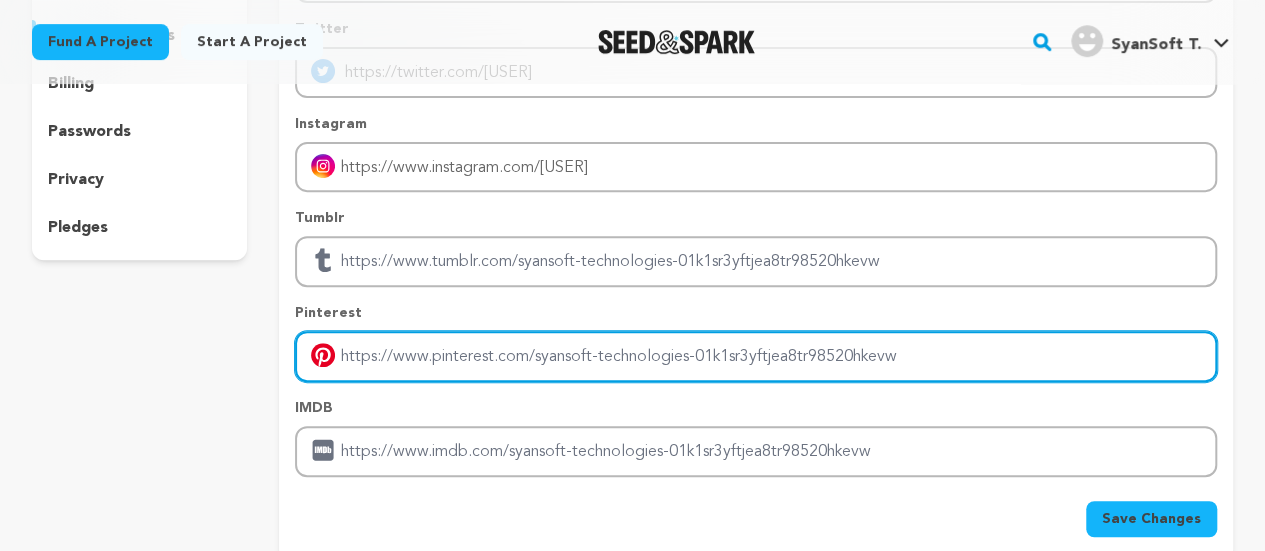 click at bounding box center (756, 356) 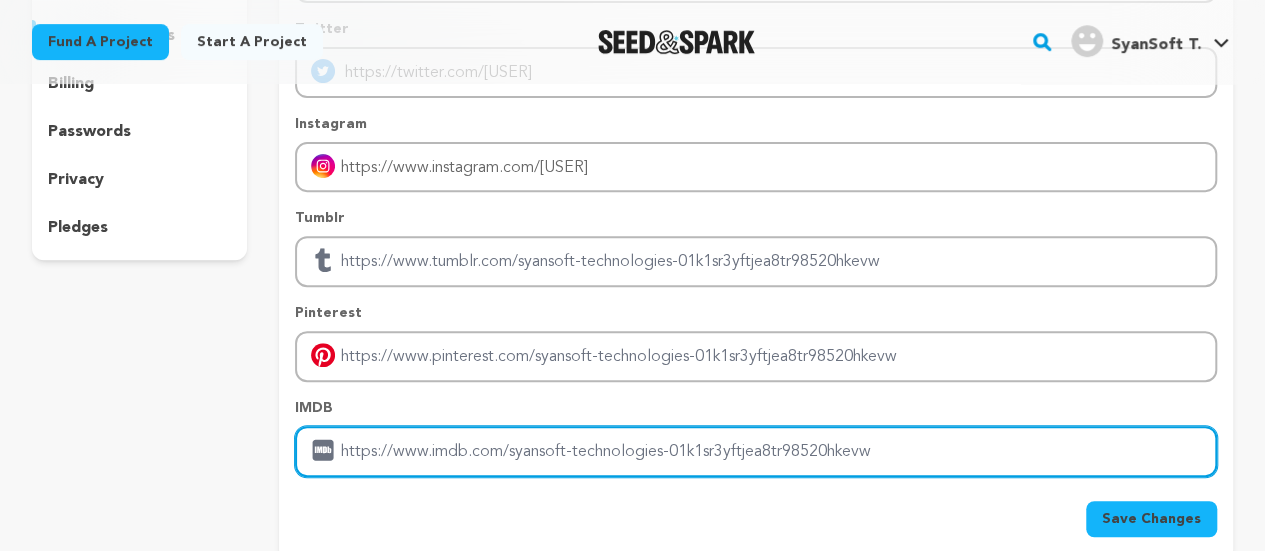 click at bounding box center [756, 451] 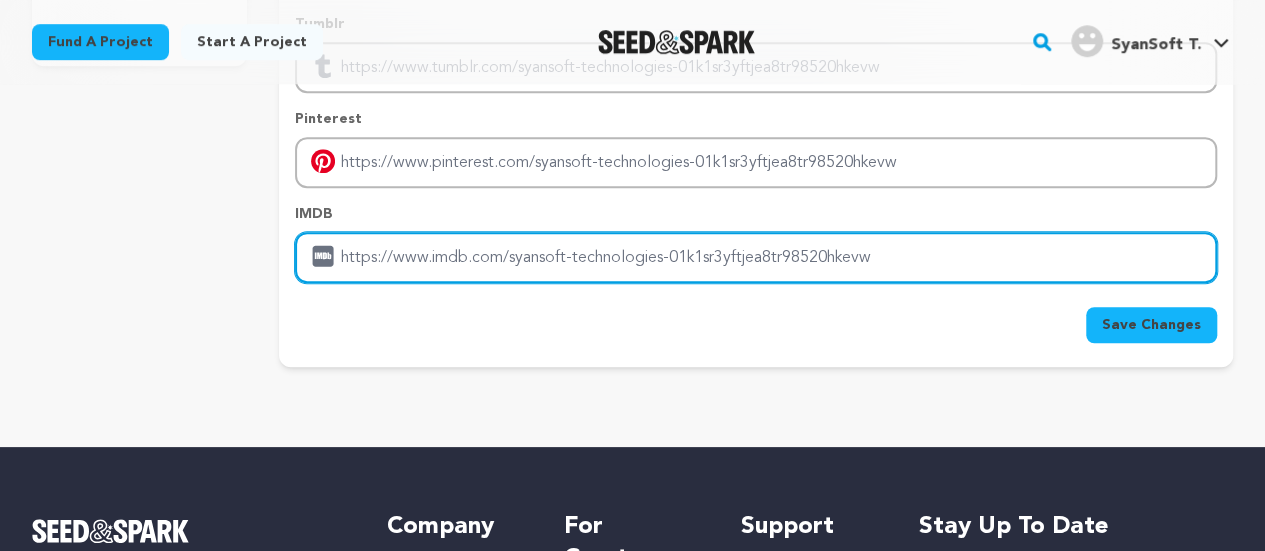 scroll, scrollTop: 500, scrollLeft: 0, axis: vertical 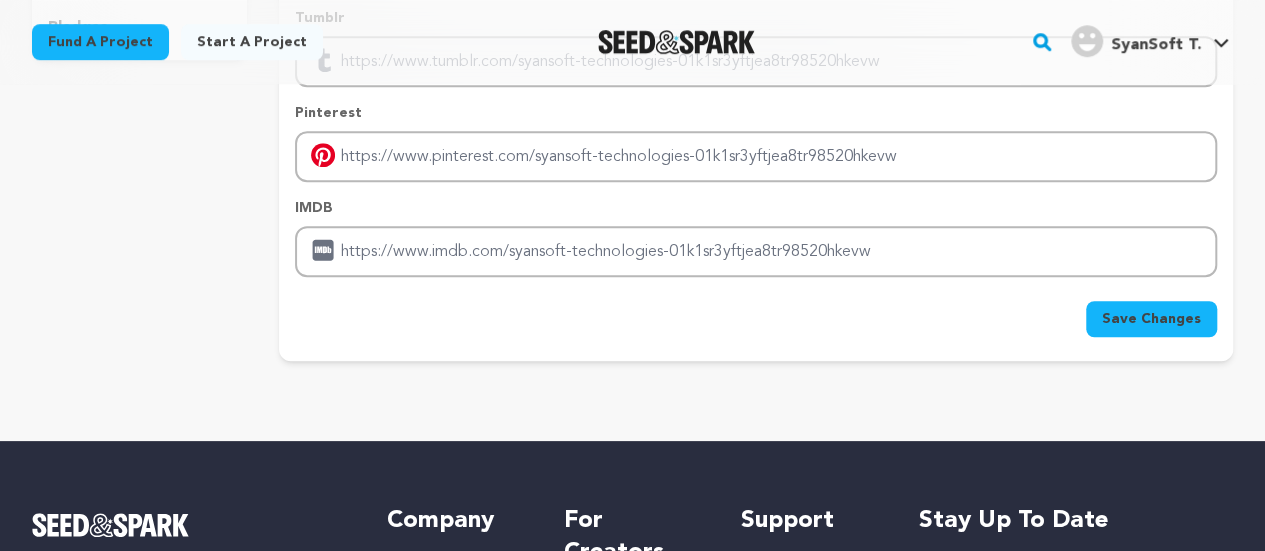 click on "Save Changes" at bounding box center [1151, 319] 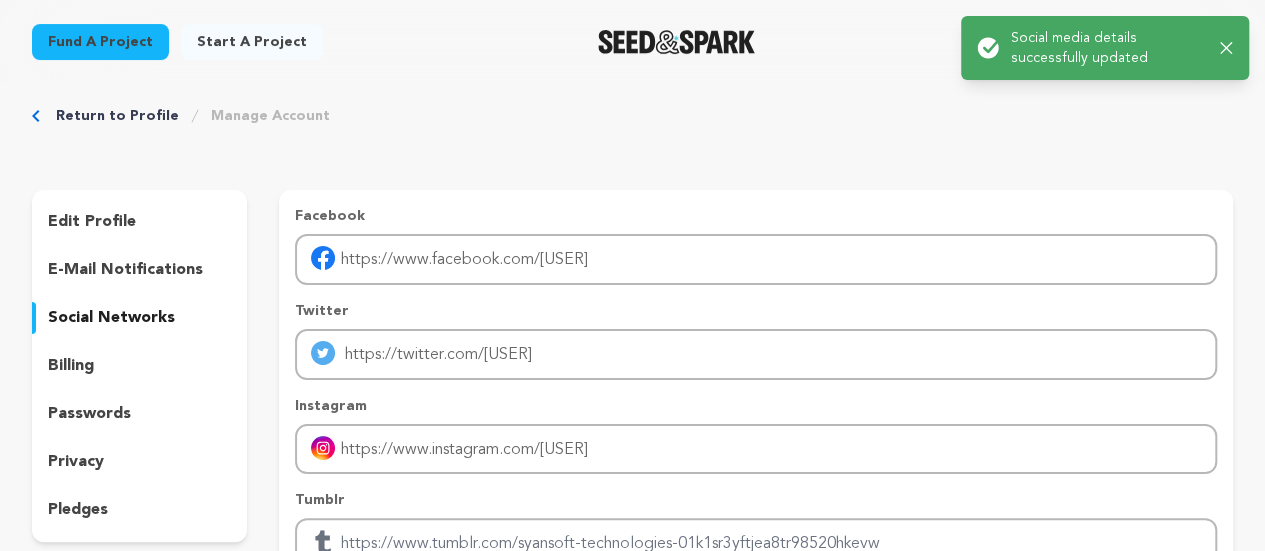 scroll, scrollTop: 0, scrollLeft: 0, axis: both 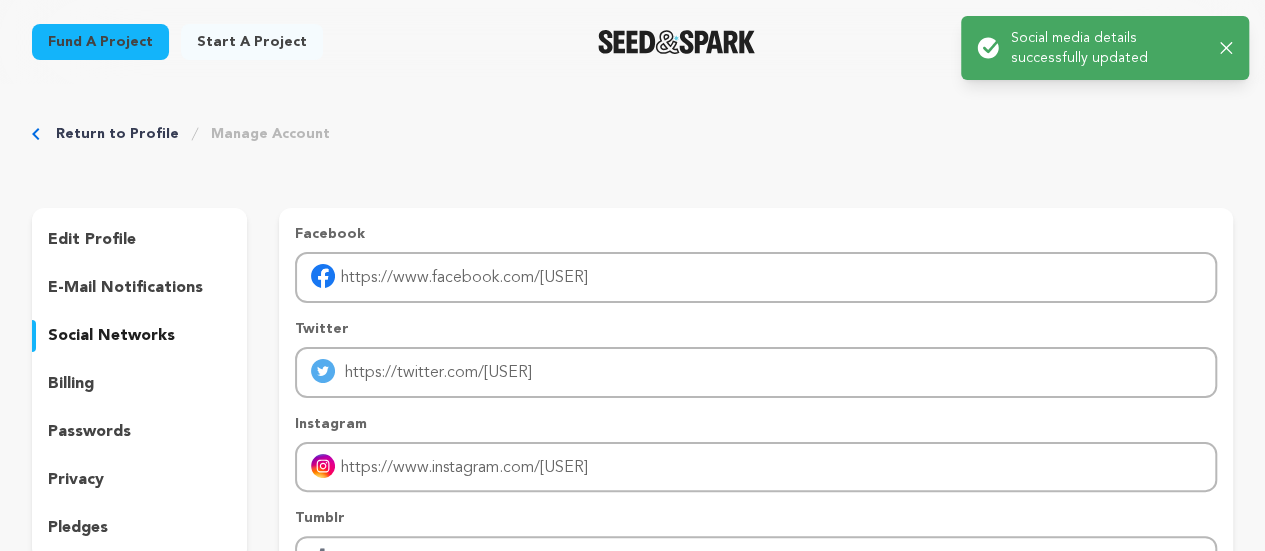 click on "edit profile" at bounding box center [139, 240] 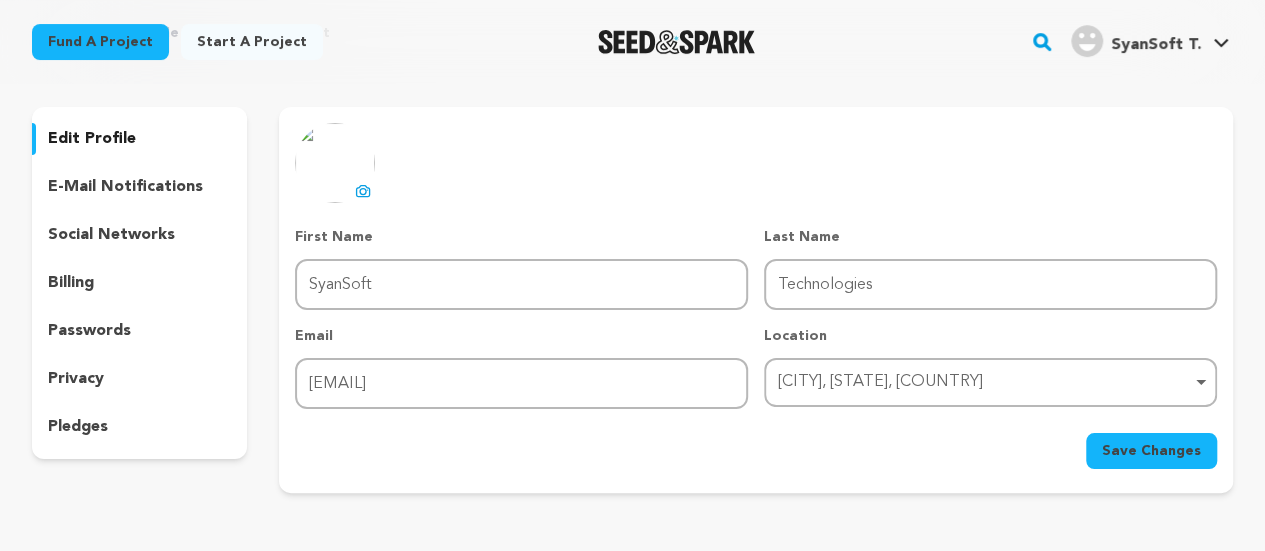 scroll, scrollTop: 200, scrollLeft: 0, axis: vertical 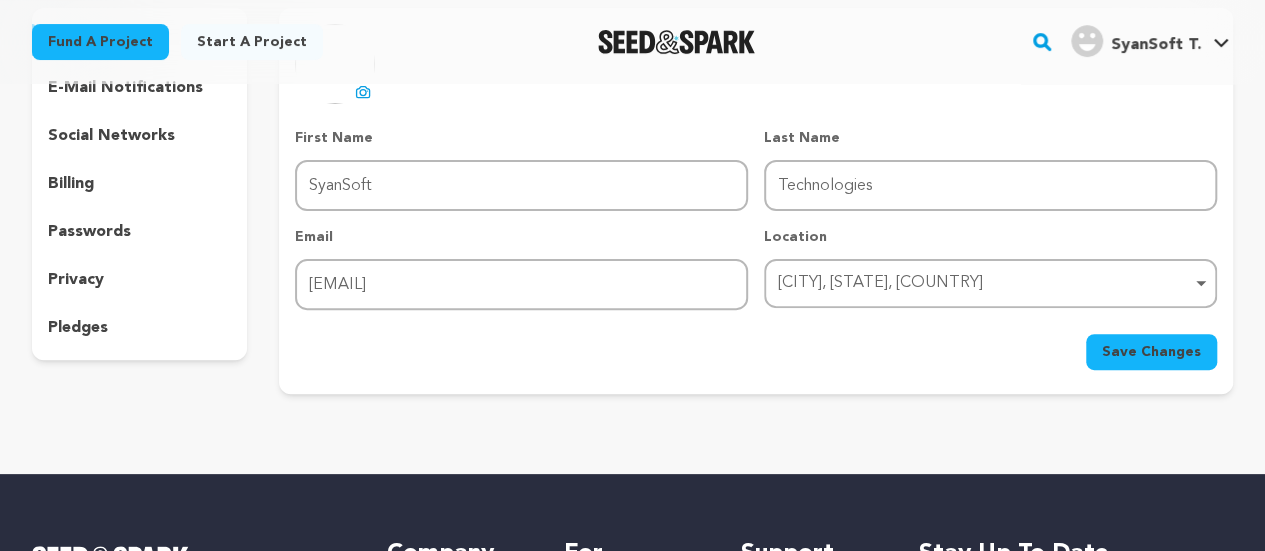 click on "billing" at bounding box center [71, 184] 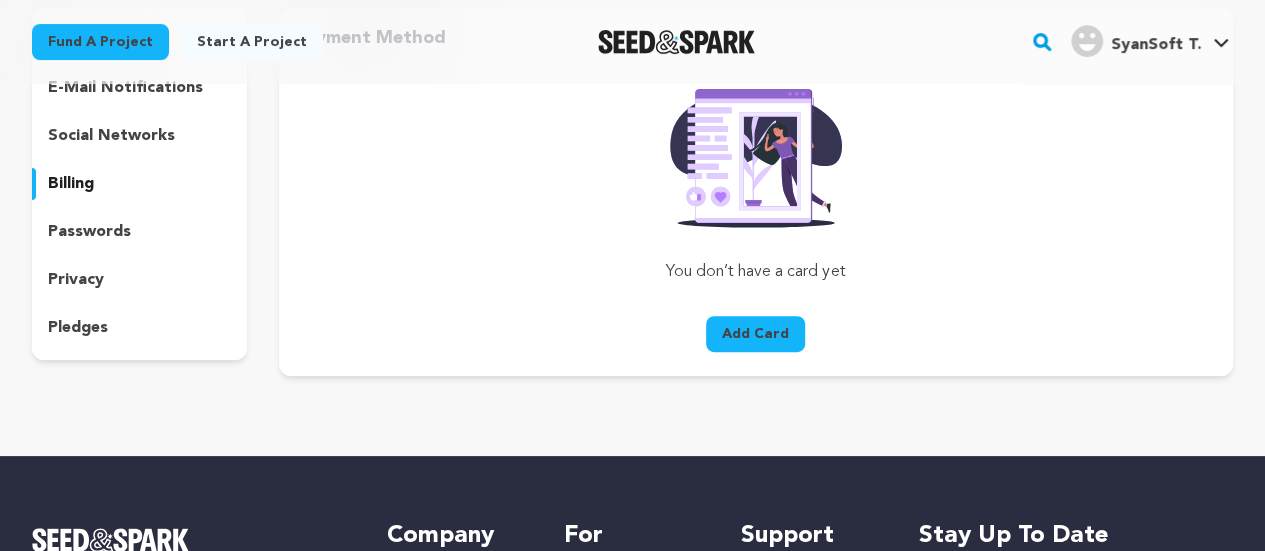 click on "passwords" at bounding box center (89, 232) 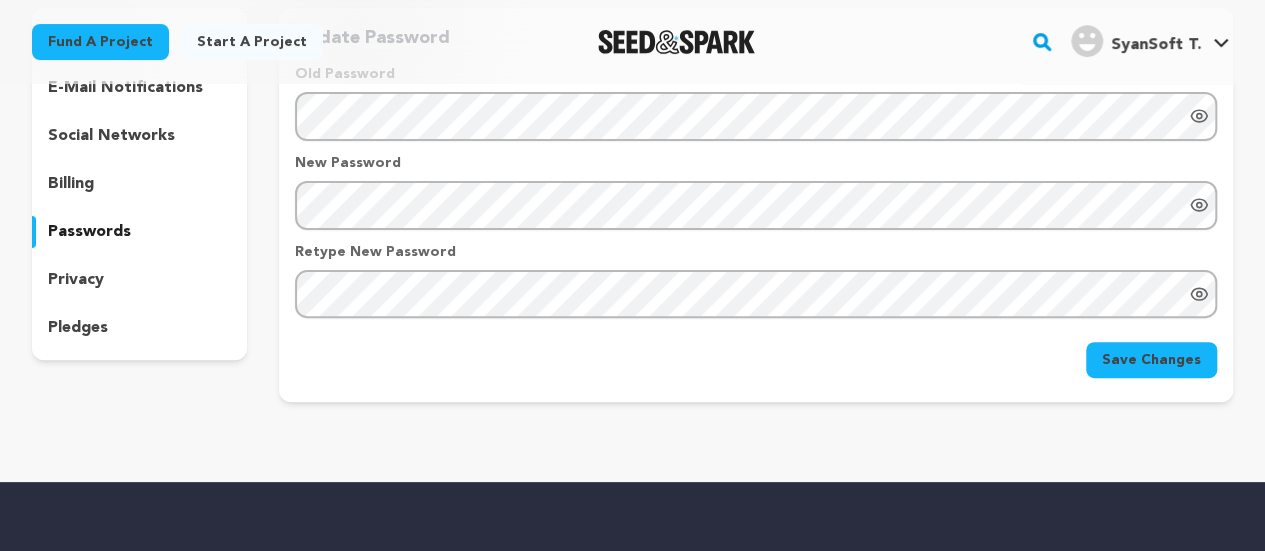 click on "privacy" at bounding box center [139, 280] 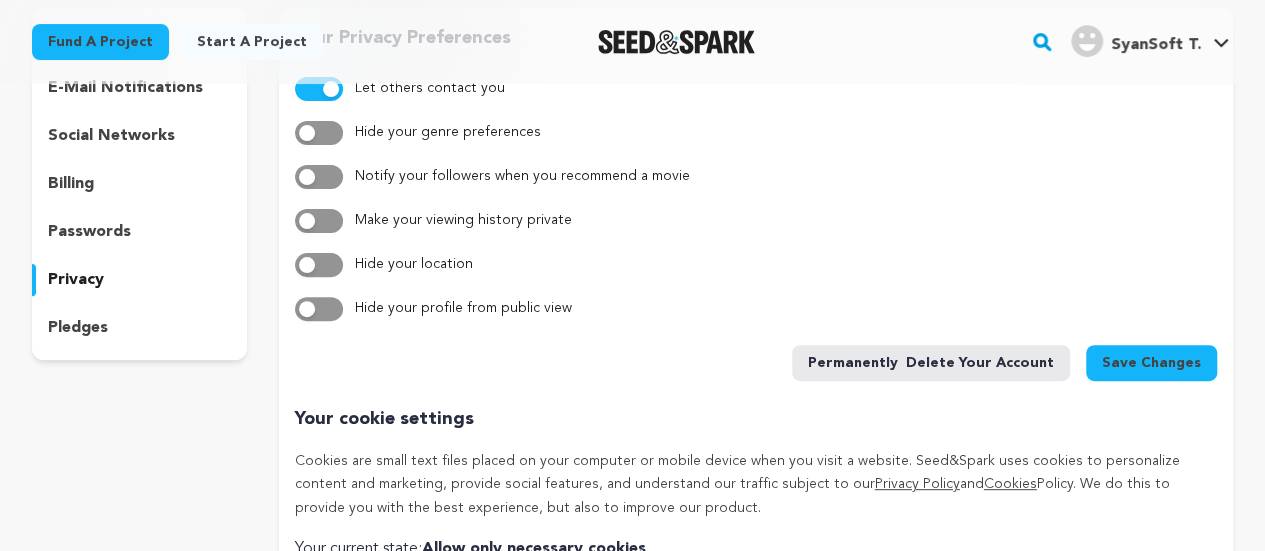 scroll, scrollTop: 0, scrollLeft: 0, axis: both 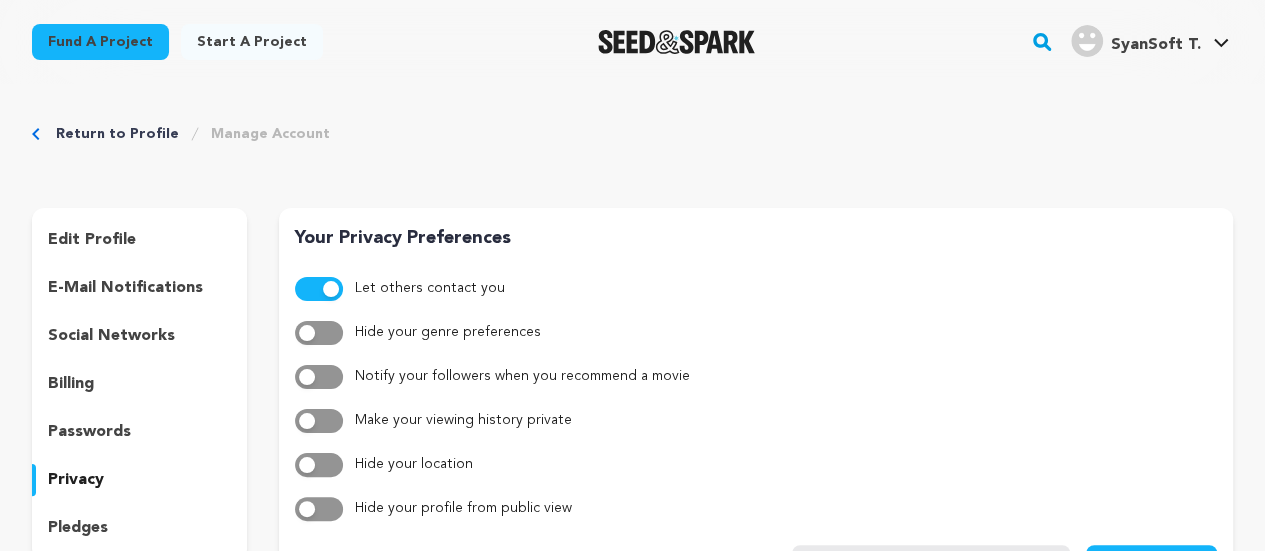 click on "Return to Profile" at bounding box center (117, 134) 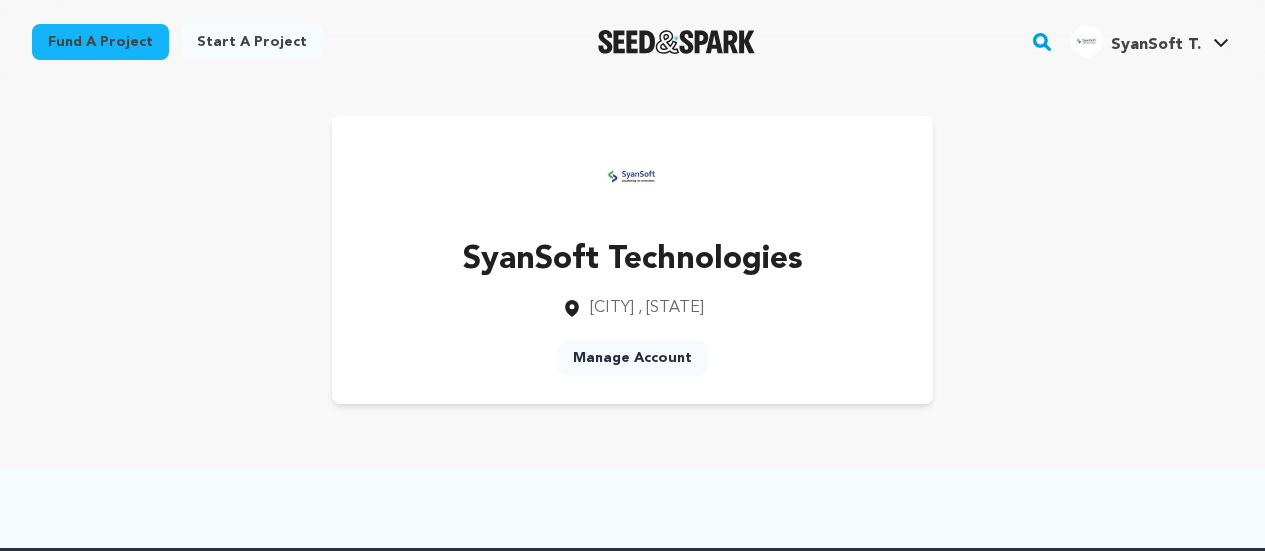 scroll, scrollTop: 0, scrollLeft: 0, axis: both 